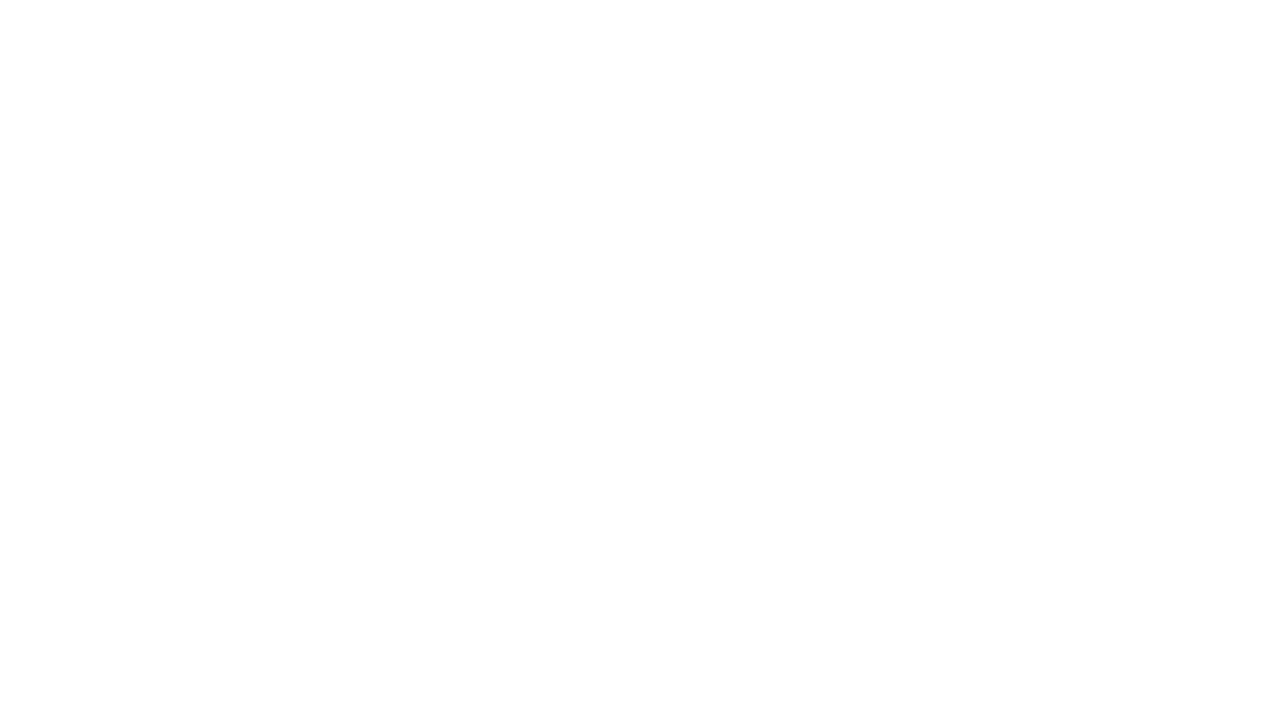 scroll, scrollTop: 0, scrollLeft: 0, axis: both 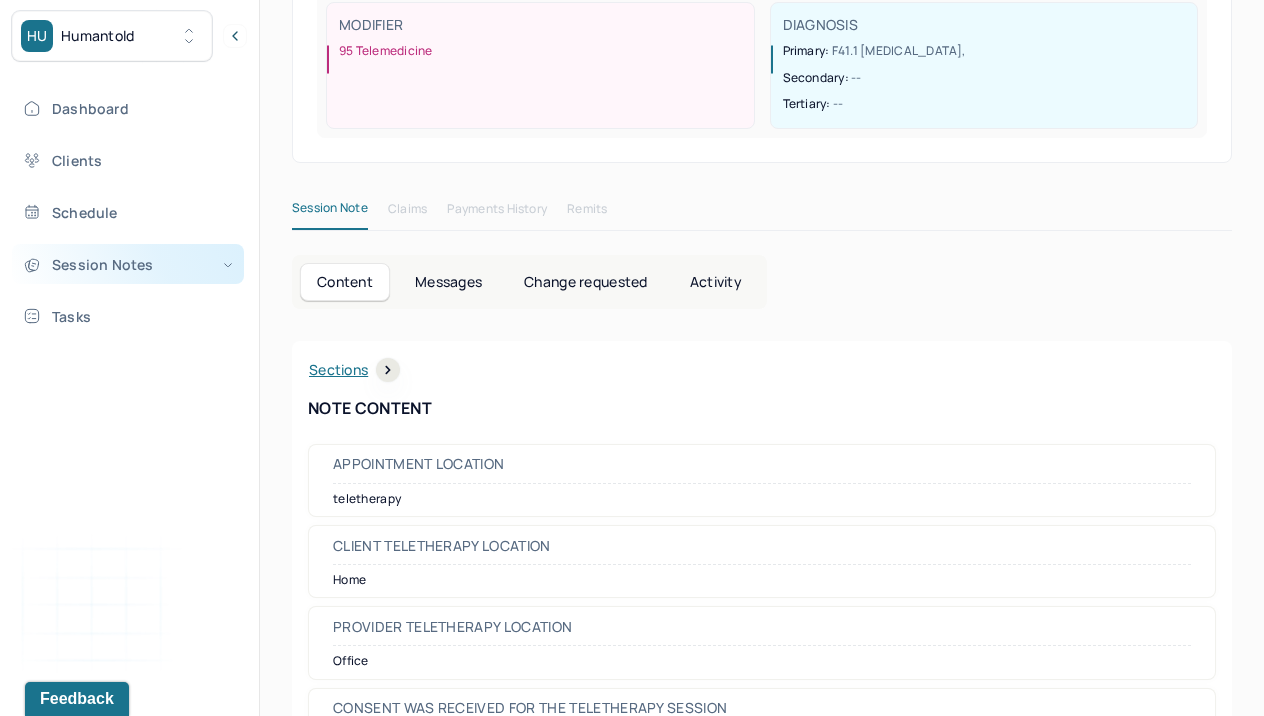 click on "Session Notes" at bounding box center [128, 264] 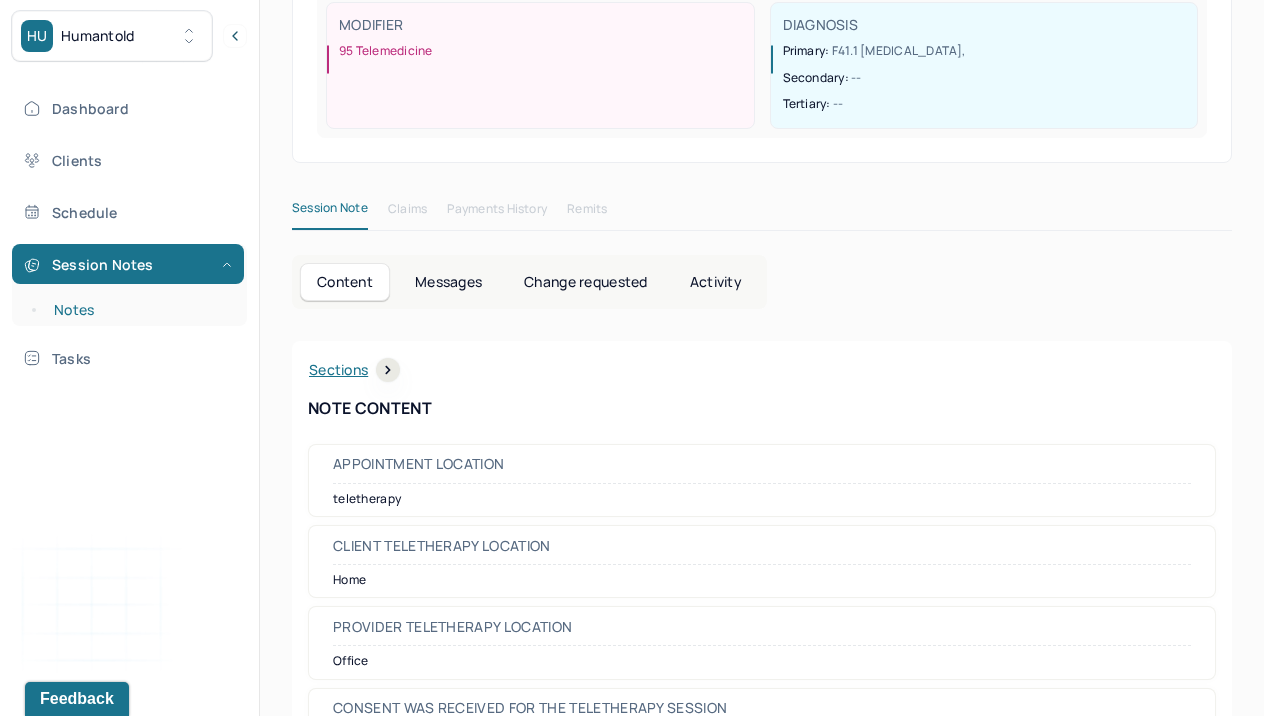 click on "Notes" at bounding box center (139, 310) 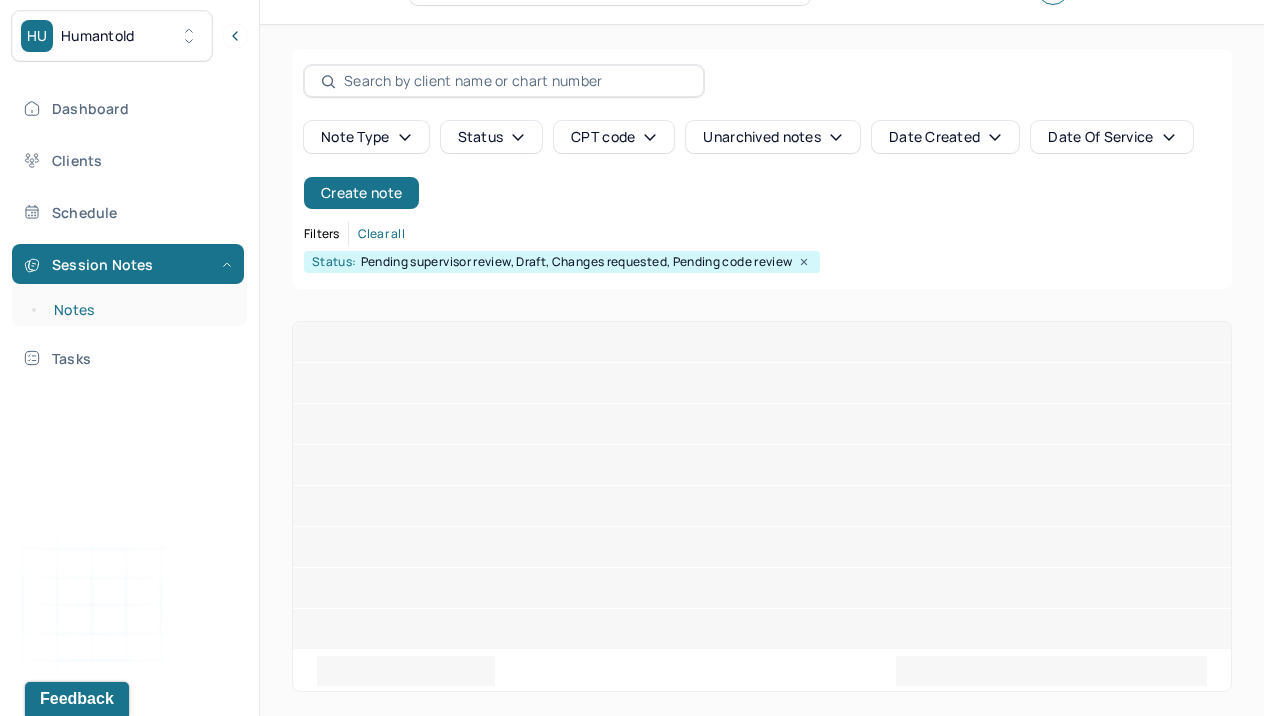 scroll, scrollTop: 261, scrollLeft: 0, axis: vertical 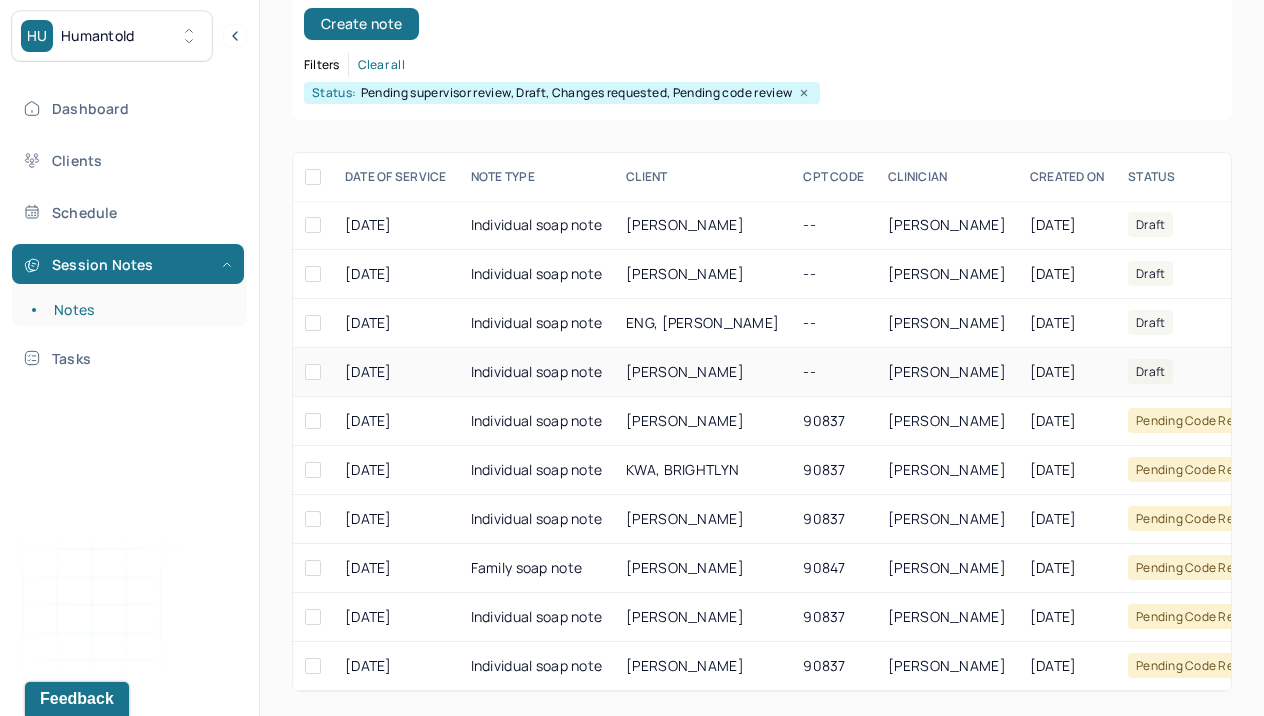 click on "Individual soap note" at bounding box center [537, 372] 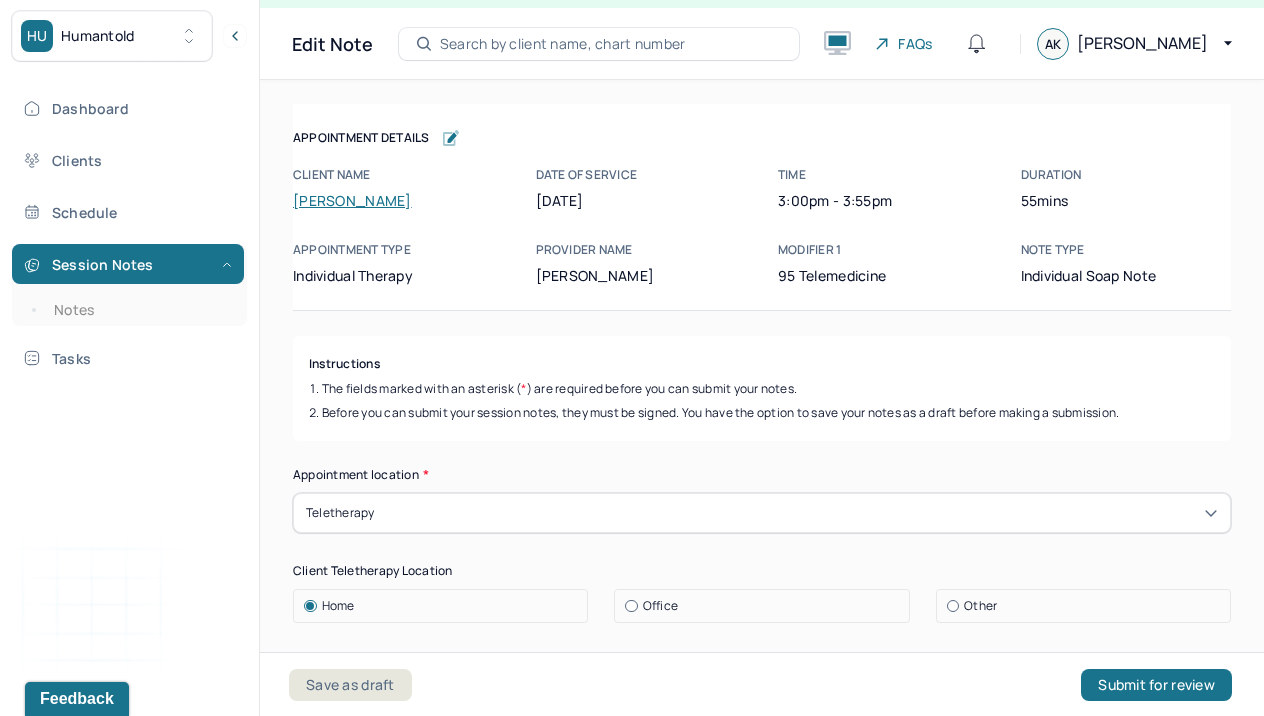 scroll, scrollTop: 36, scrollLeft: 0, axis: vertical 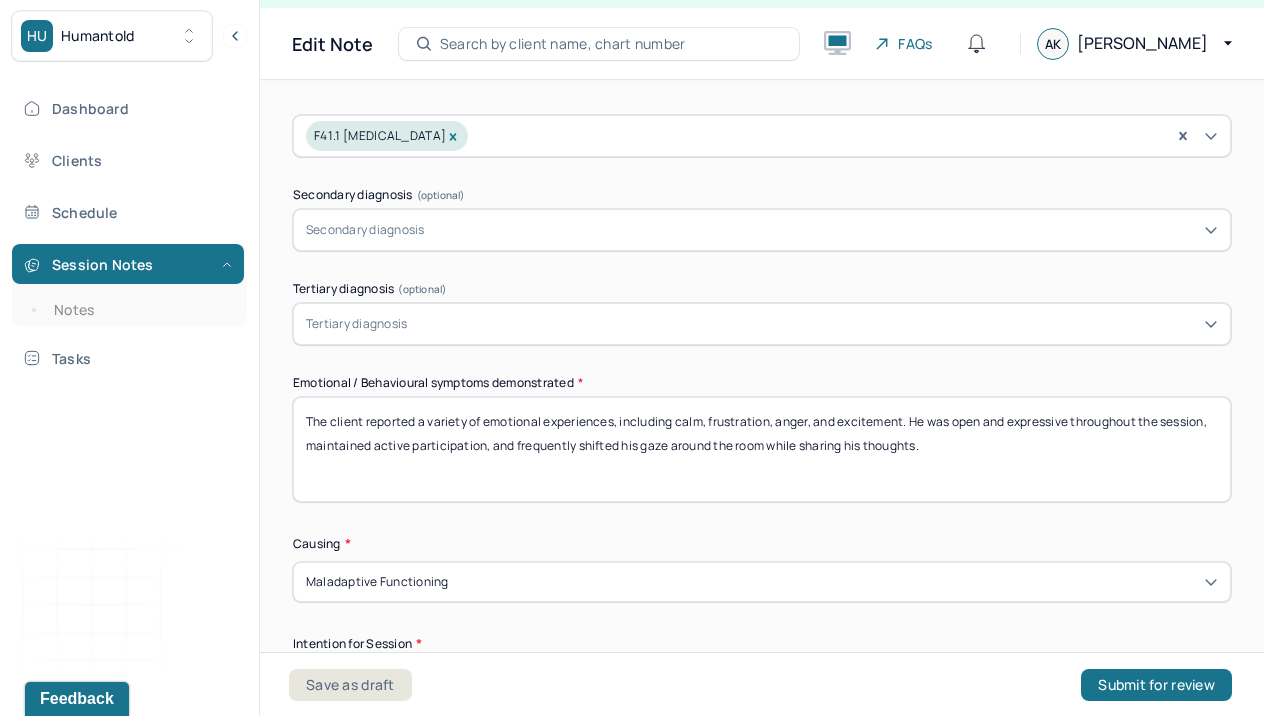 click on "The client reported a variety of emotional experiences, including calm, frustration, anger, and excitement. He was open and expressive throughout the session, maintained active participation, and frequently shifted his gaze around the room while sharing his thoughts." at bounding box center (762, 449) 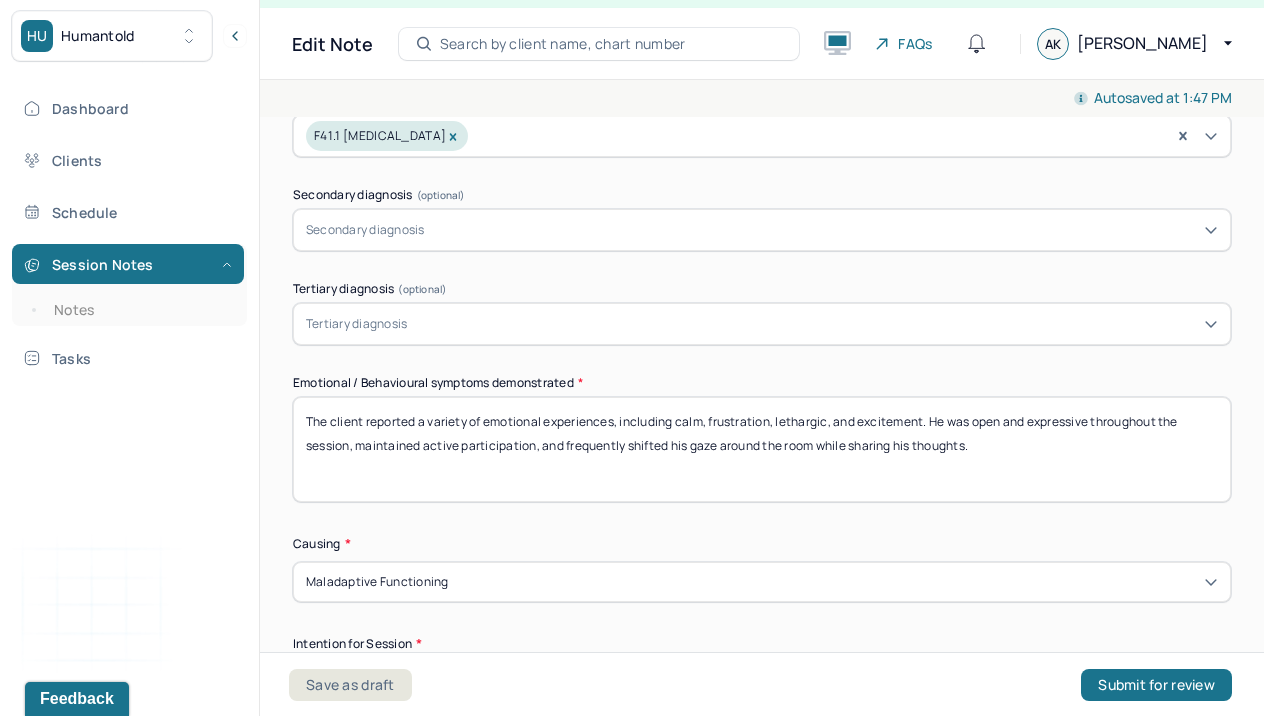 drag, startPoint x: 995, startPoint y: 439, endPoint x: 281, endPoint y: 343, distance: 720.42487 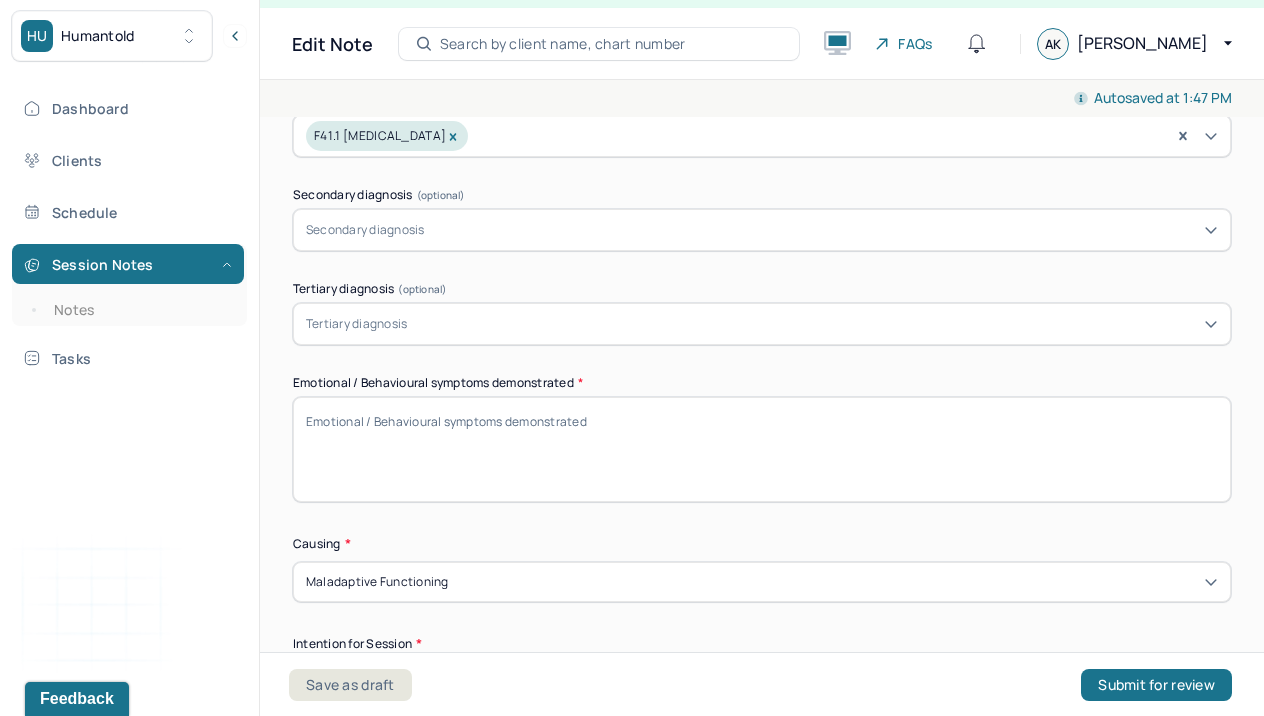 paste on "The client described experiencing a range of emotions, such as calmness, irritation, fatigue, and enthusiasm. He communicated openly during the session, remained engaged in the discussion, and often looked around the room while expressing his thoughts." 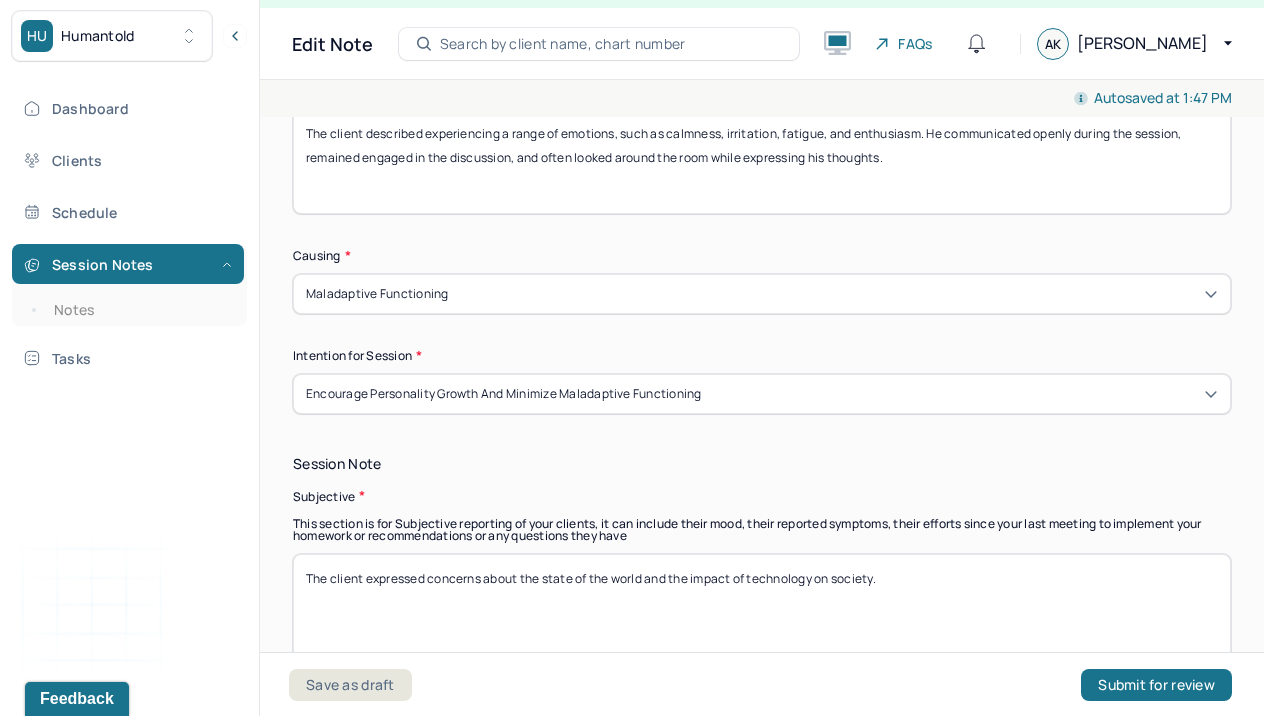 scroll, scrollTop: 1078, scrollLeft: 0, axis: vertical 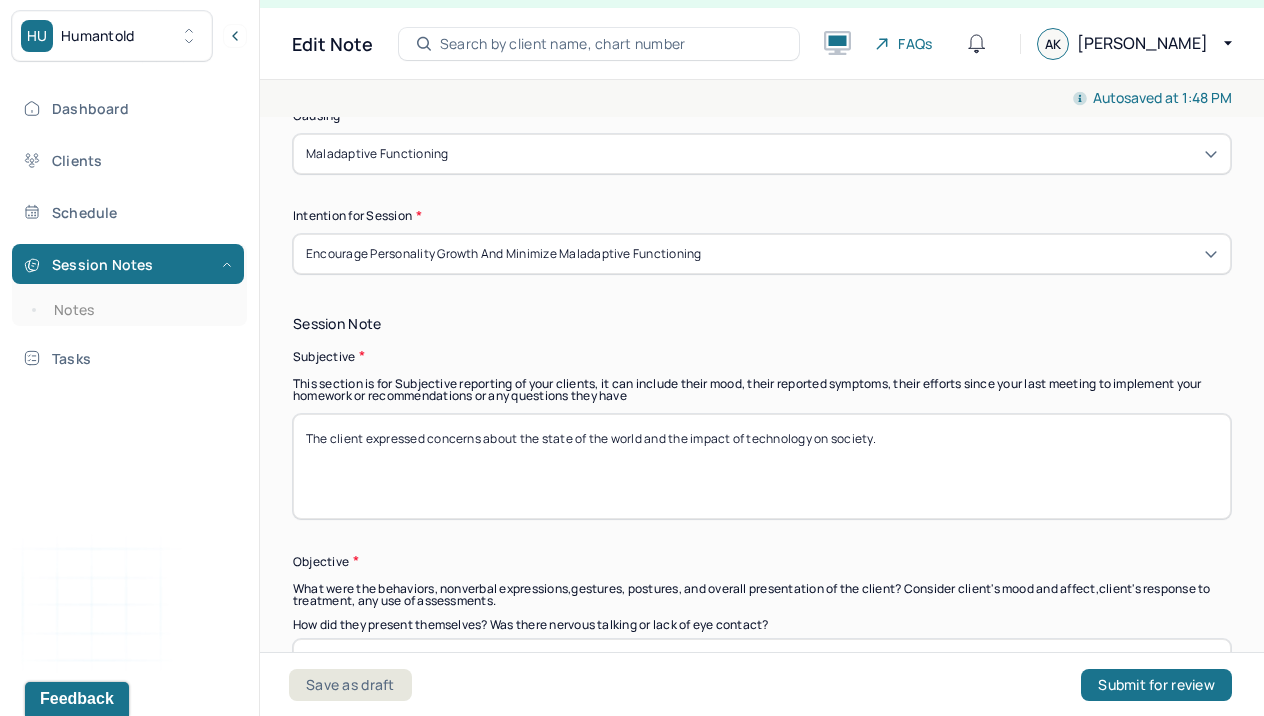 type on "The client described experiencing a range of emotions, such as calmness, irritation, fatigue, and enthusiasm. He communicated openly during the session, remained engaged in the discussion, and often looked around the room while expressing his thoughts." 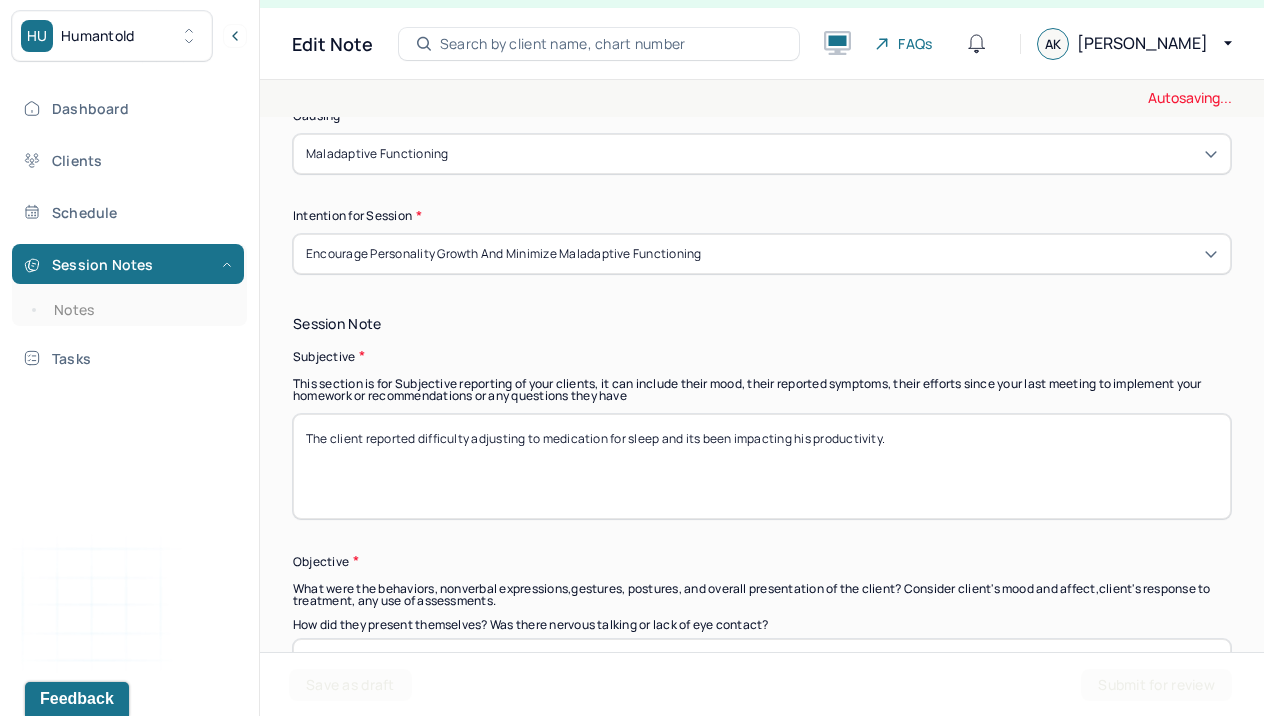 drag, startPoint x: 954, startPoint y: 439, endPoint x: 285, endPoint y: 410, distance: 669.62823 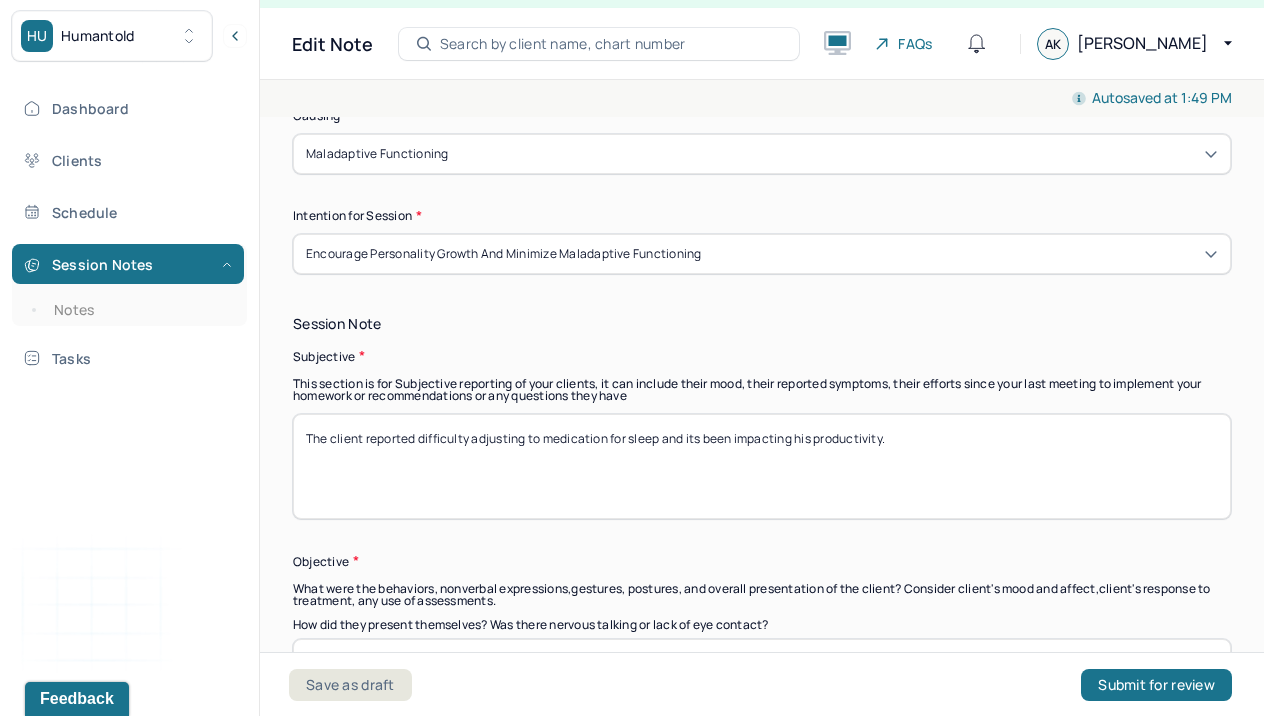 type on "The client reported difficulty adjusting to medication for sleep and its been impacting his productivity." 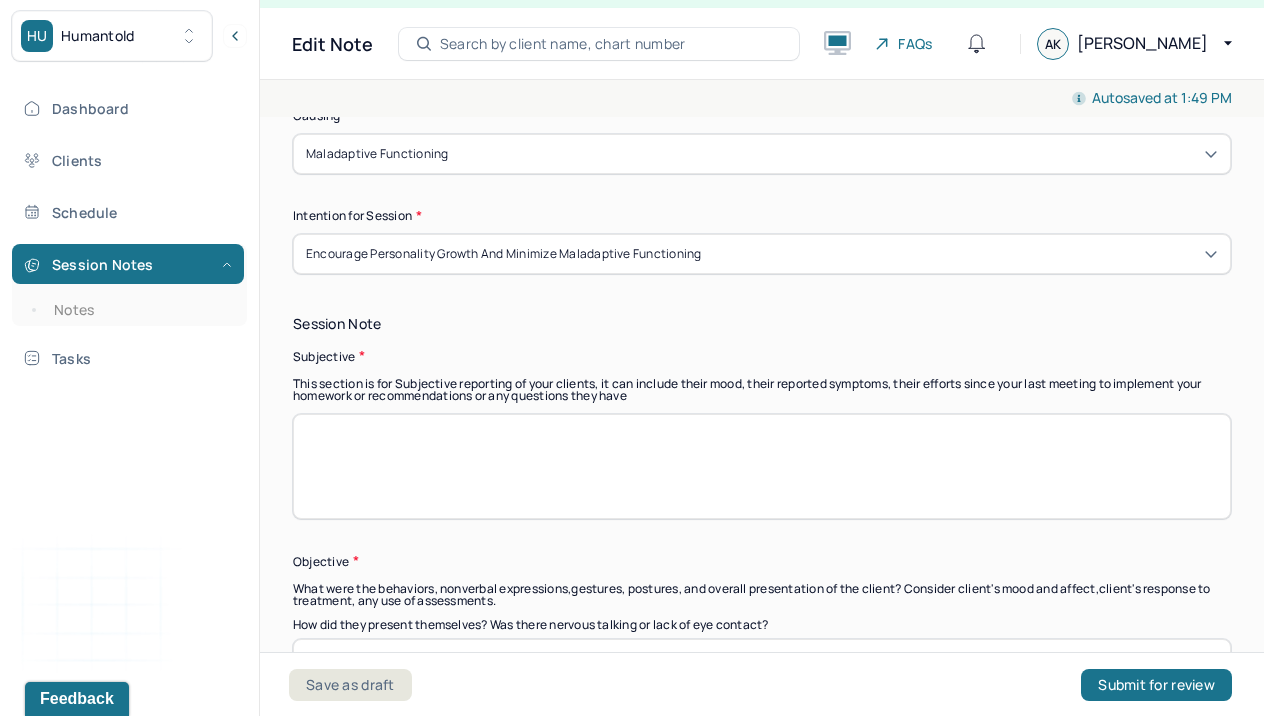 paste on "The client reported challenges adapting to his [MEDICAL_DATA], which has been affecting his overall productivity." 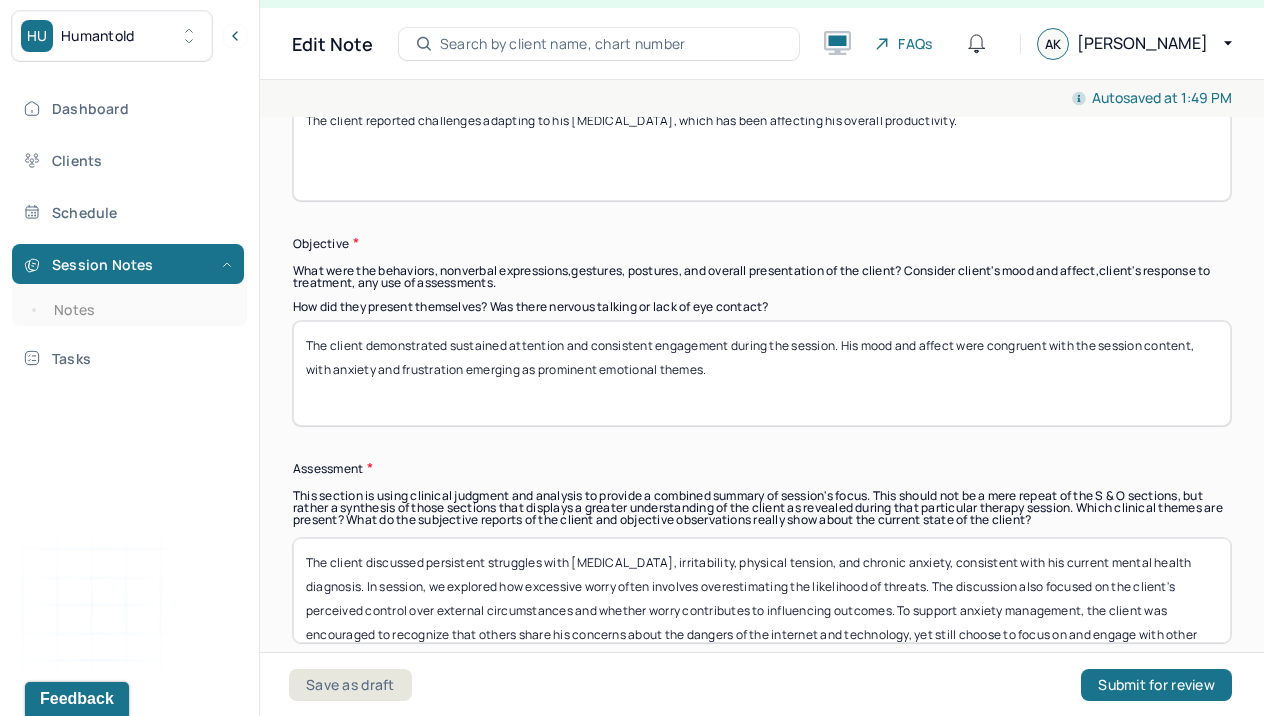 scroll, scrollTop: 1556, scrollLeft: 0, axis: vertical 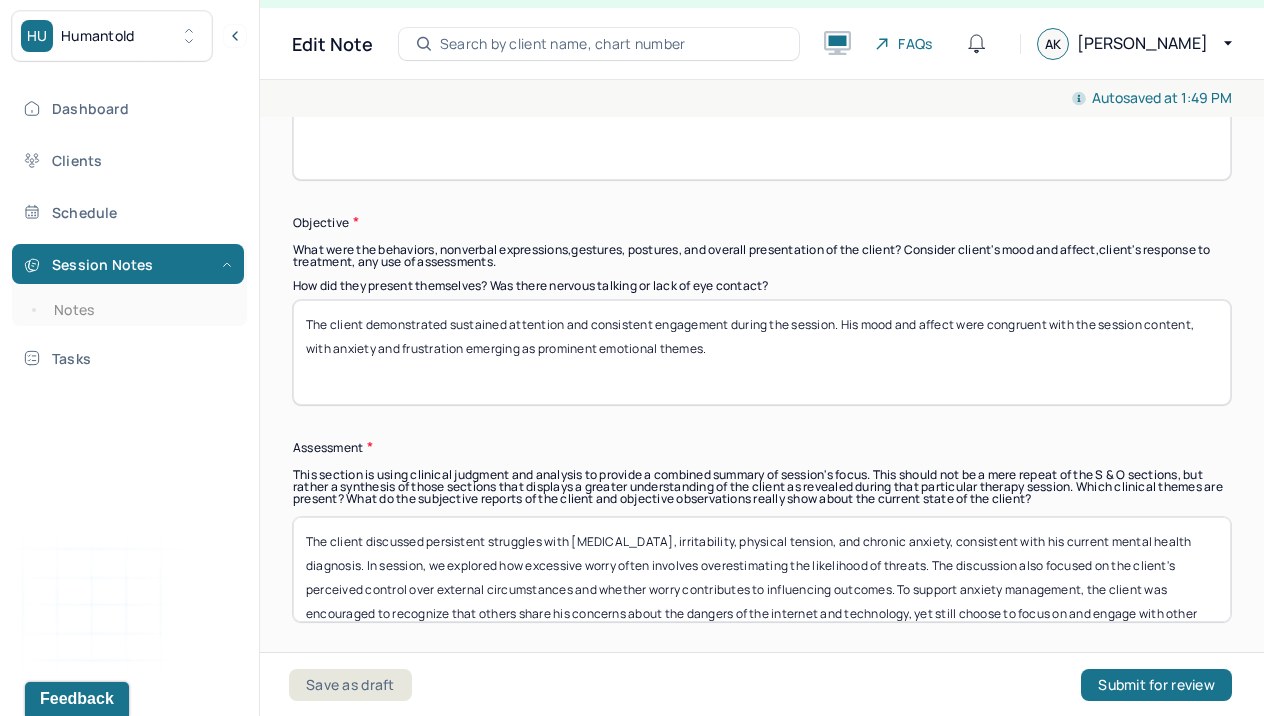 type on "The client reported challenges adapting to his [MEDICAL_DATA], which has been affecting his overall productivity." 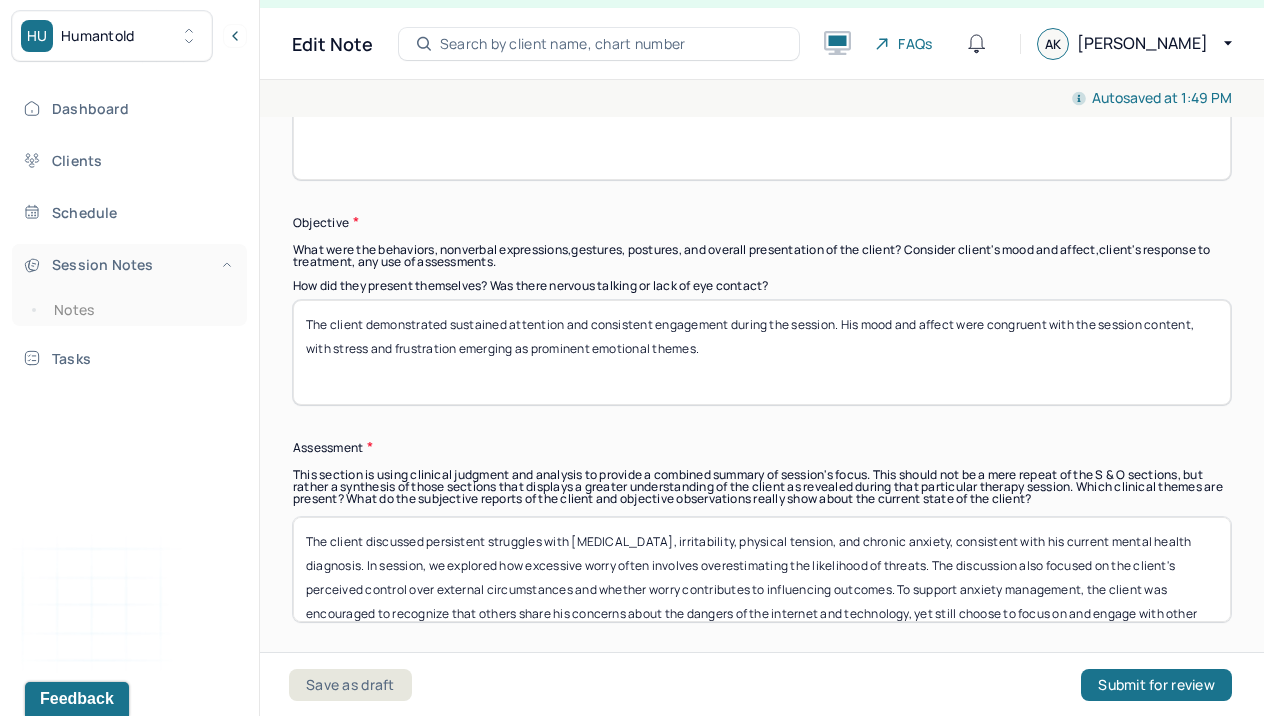 drag, startPoint x: 759, startPoint y: 353, endPoint x: 221, endPoint y: 273, distance: 543.9154 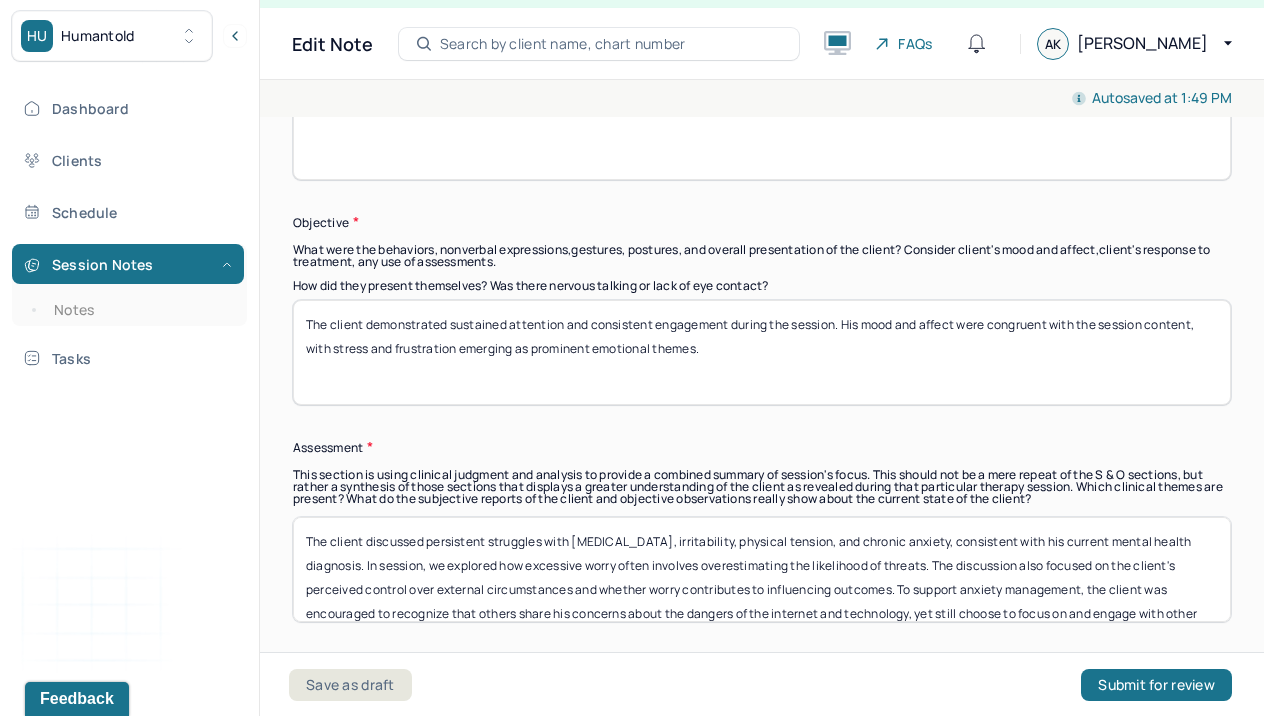 type on "The client demonstrated sustained attention and consistent engagement during the session. His mood and affect were congruent with the session content, with stress and frustration emerging as prominent emotional themes." 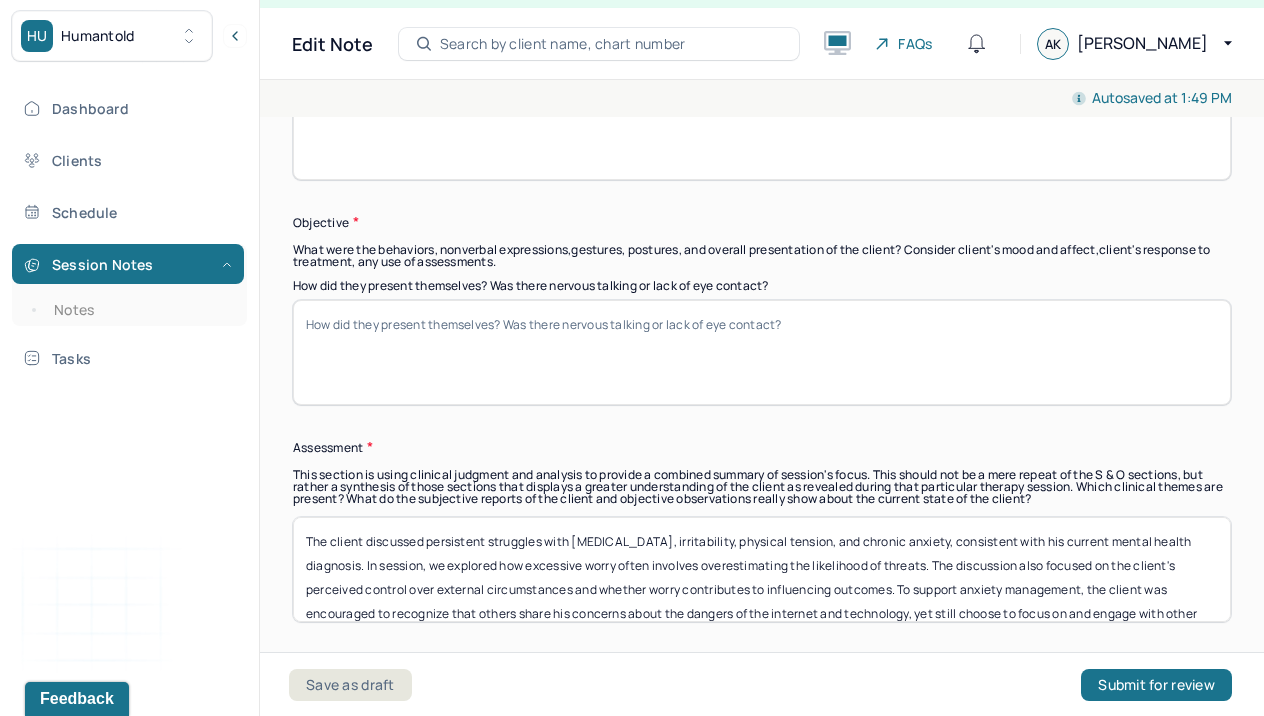 paste on "The client exhibited steady concentration and meaningful participation during the session. His tone and demeanor were consistent with the discussion, with notable expressions of tension and discouragement" 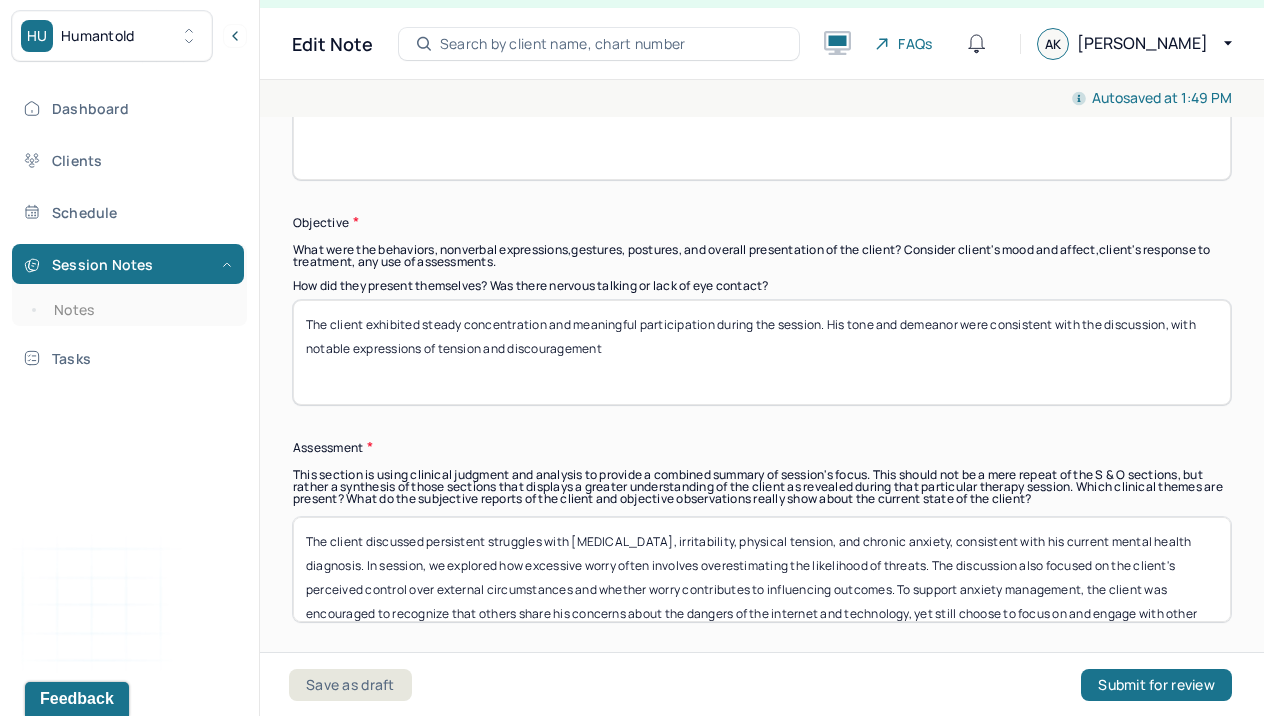 click on "The client demonstrated sustained attention and consistent engagement during the session. His mood and affect were congruent with the session content, with stress and frustration emerging as prominent emotional themes." at bounding box center [762, 352] 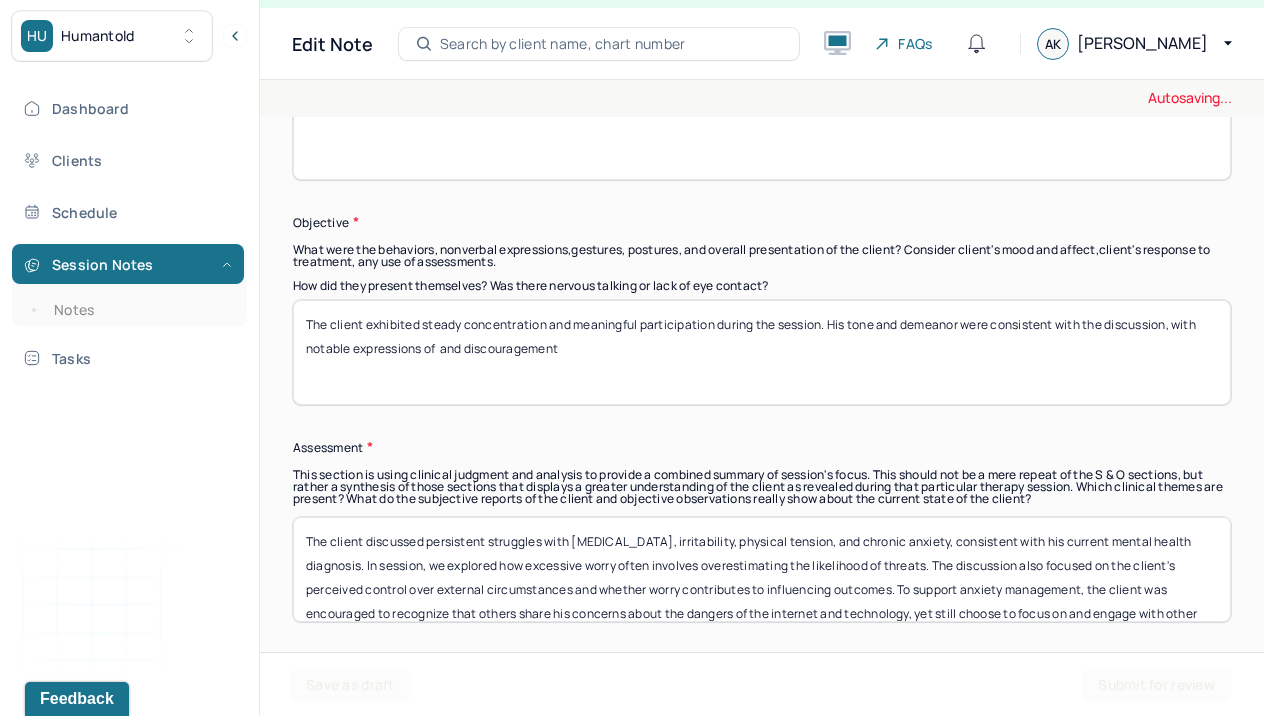 drag, startPoint x: 351, startPoint y: 346, endPoint x: 267, endPoint y: 342, distance: 84.095184 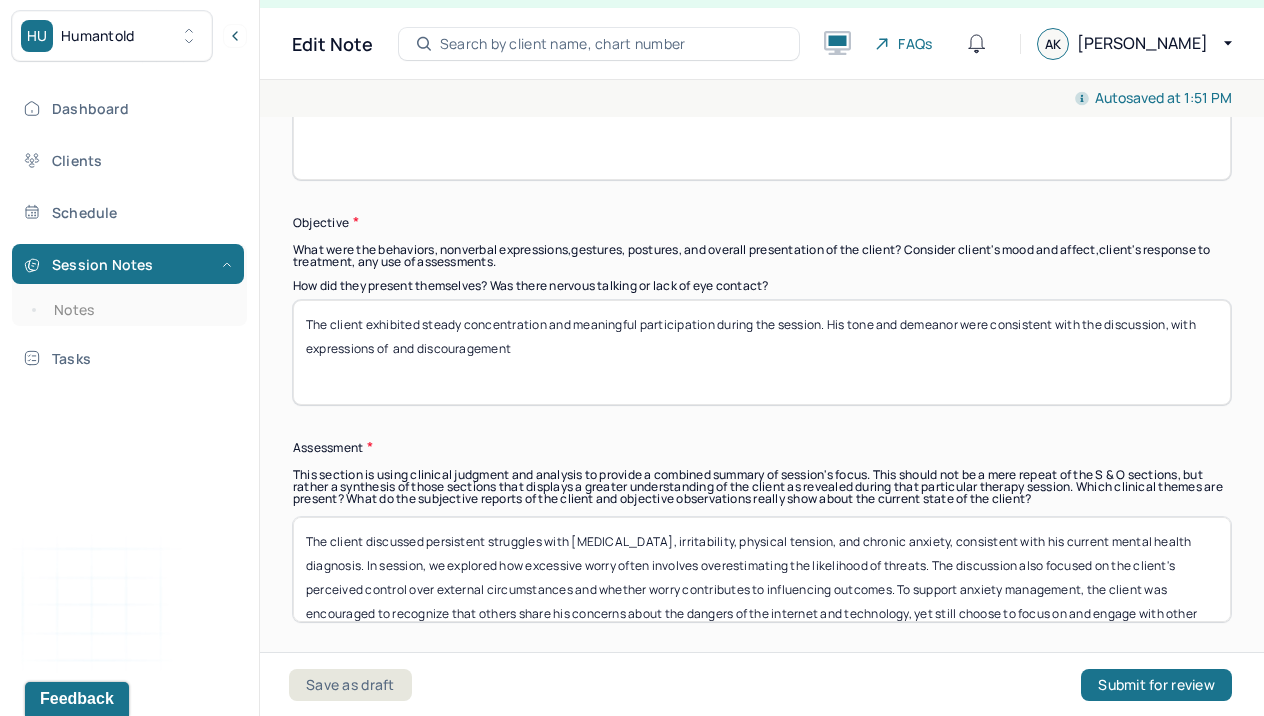 click on "The client exhibited steady concentration and meaningful participation during the session. His tone and demeanor were consistent with the discussion, with notable expressions of  and discouragement" at bounding box center (762, 352) 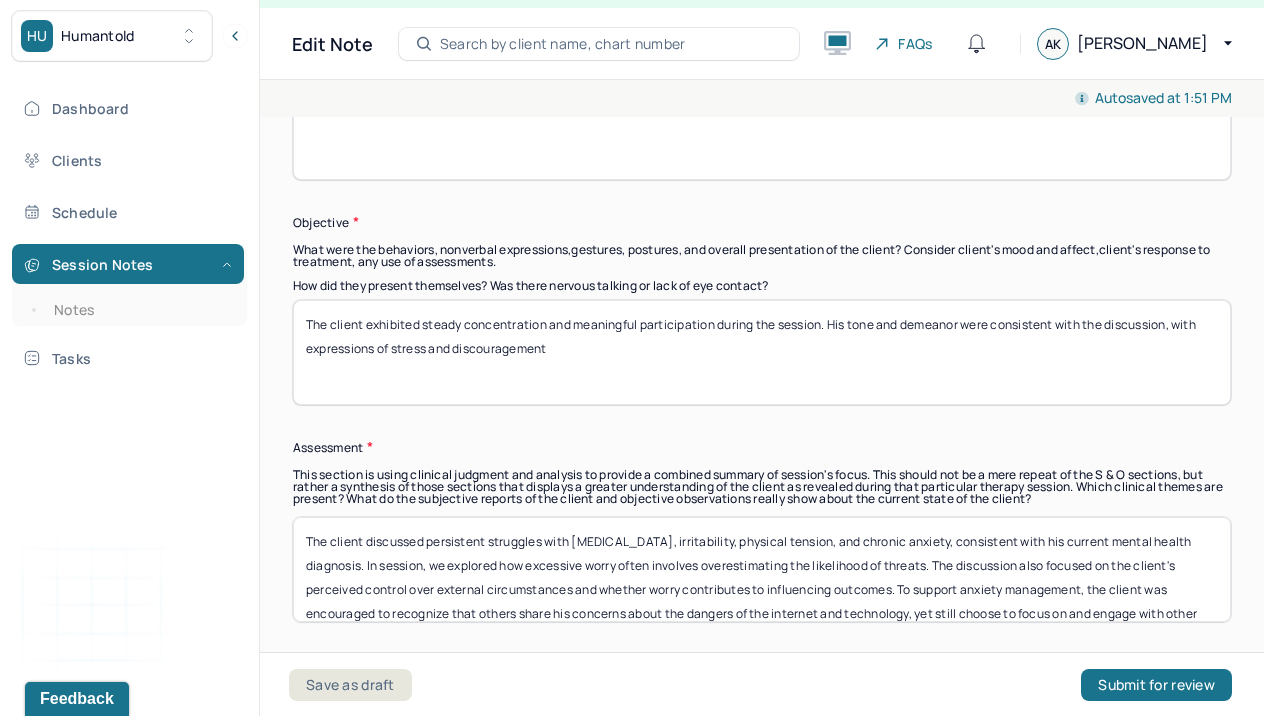 click on "The client exhibited steady concentration and meaningful participation during the session. His tone and demeanor were consistent with the discussion, with  expressions of dand discouragement" at bounding box center [762, 352] 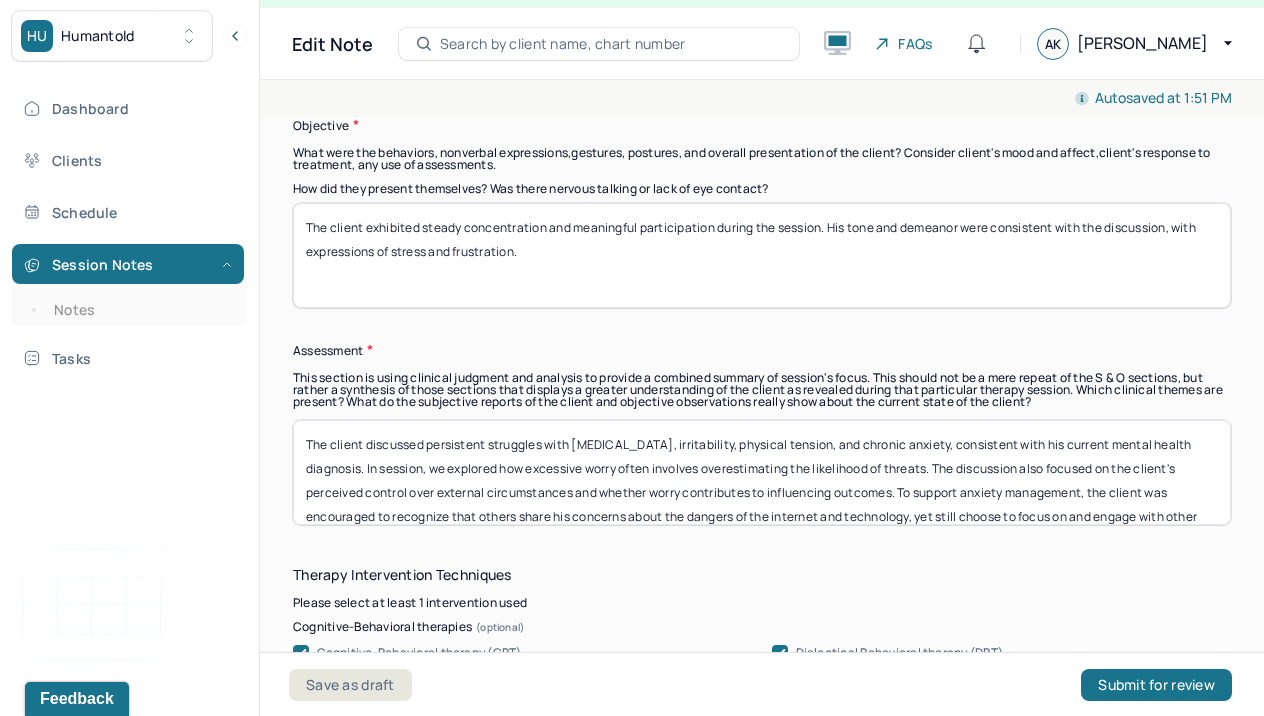 scroll, scrollTop: 1659, scrollLeft: 0, axis: vertical 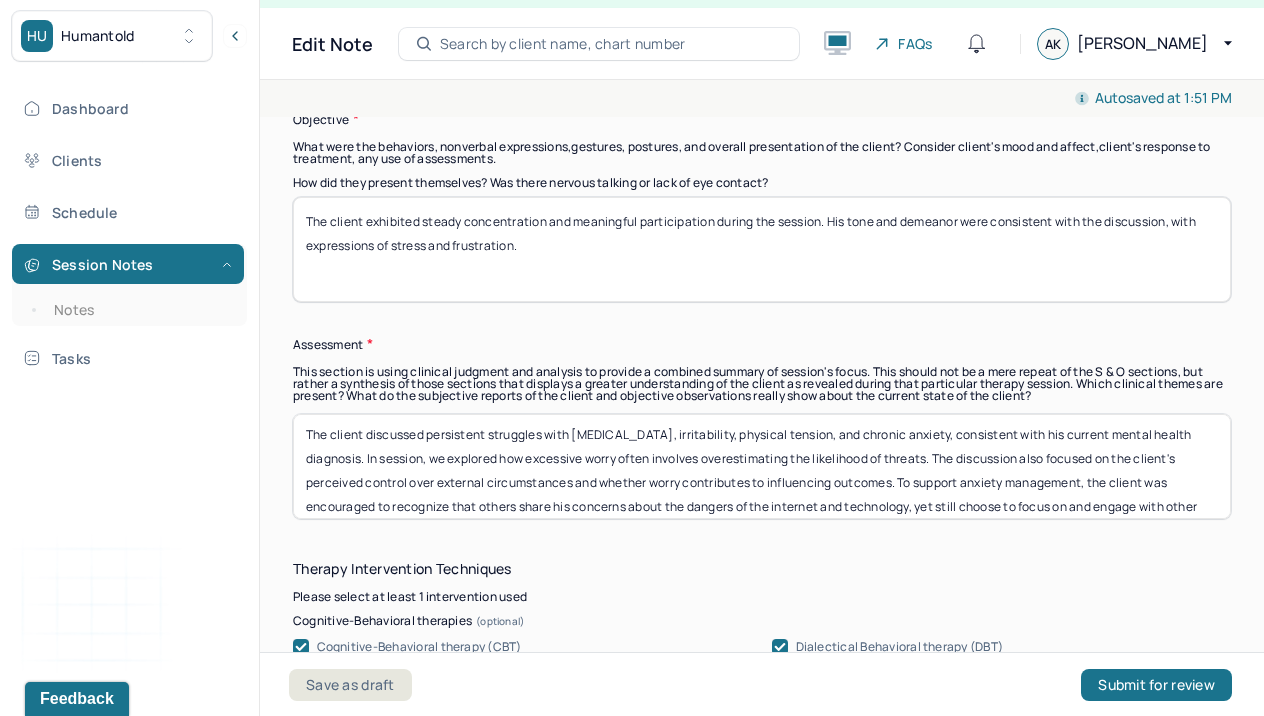 type on "The client exhibited steady concentration and meaningful participation during the session. His tone and demeanor were consistent with the discussion, with  expressions of stress and frustration." 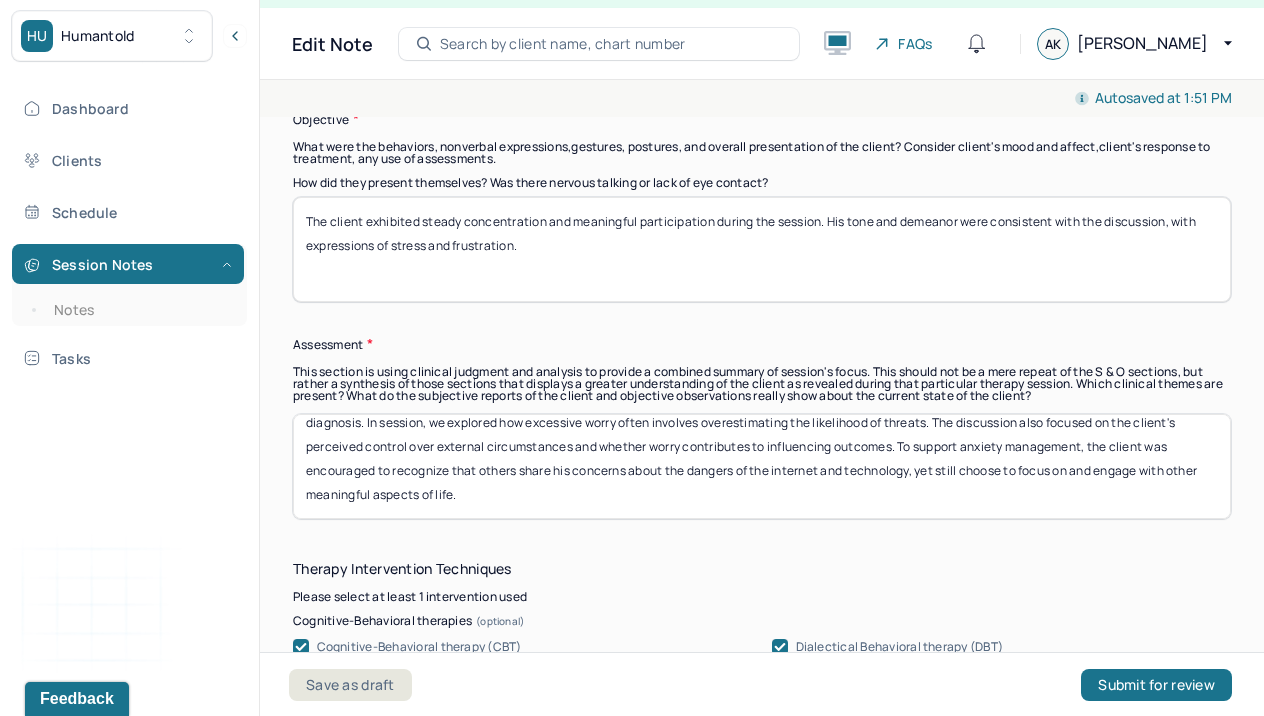 drag, startPoint x: 369, startPoint y: 456, endPoint x: 900, endPoint y: 445, distance: 531.11395 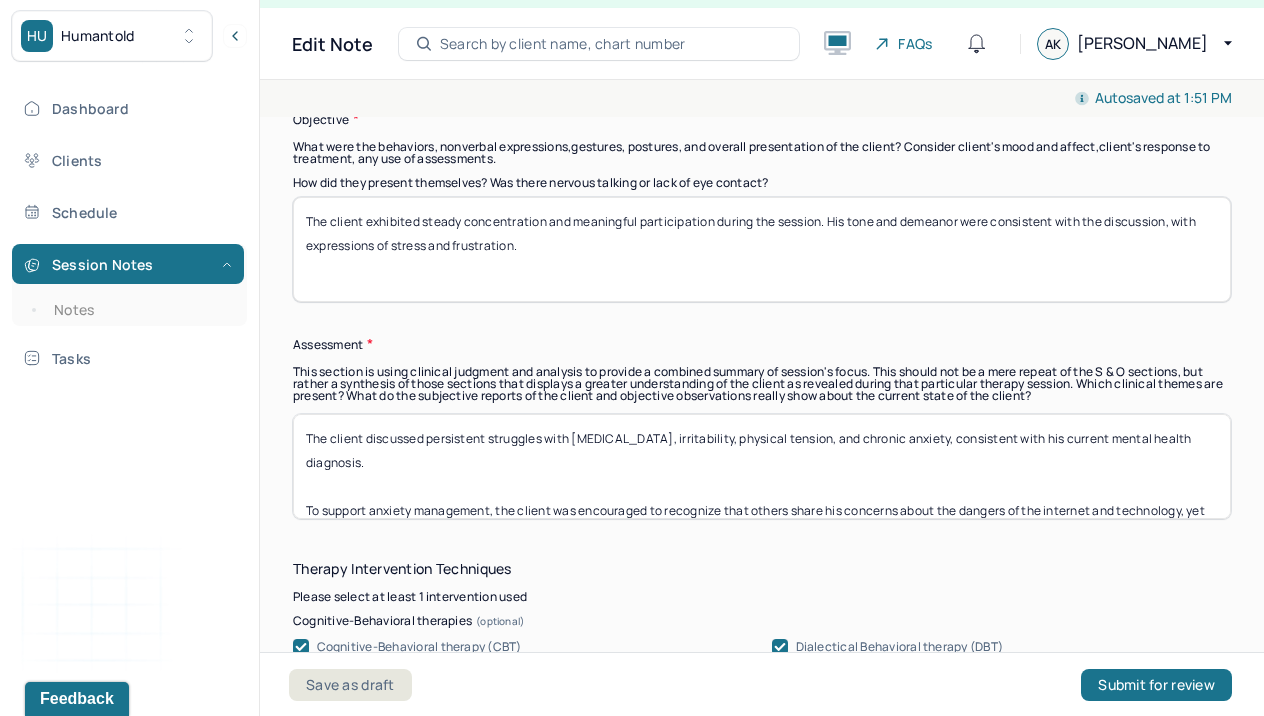scroll, scrollTop: 40, scrollLeft: 0, axis: vertical 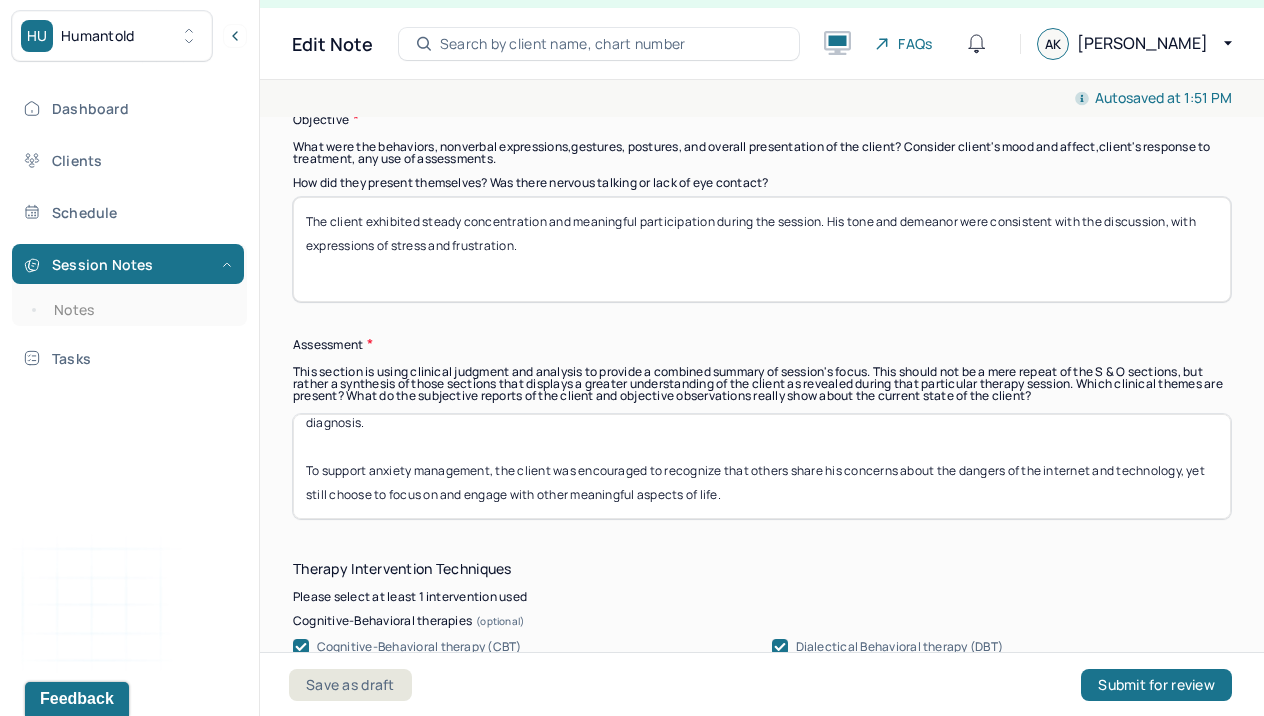 drag, startPoint x: 582, startPoint y: 469, endPoint x: 847, endPoint y: 540, distance: 274.3465 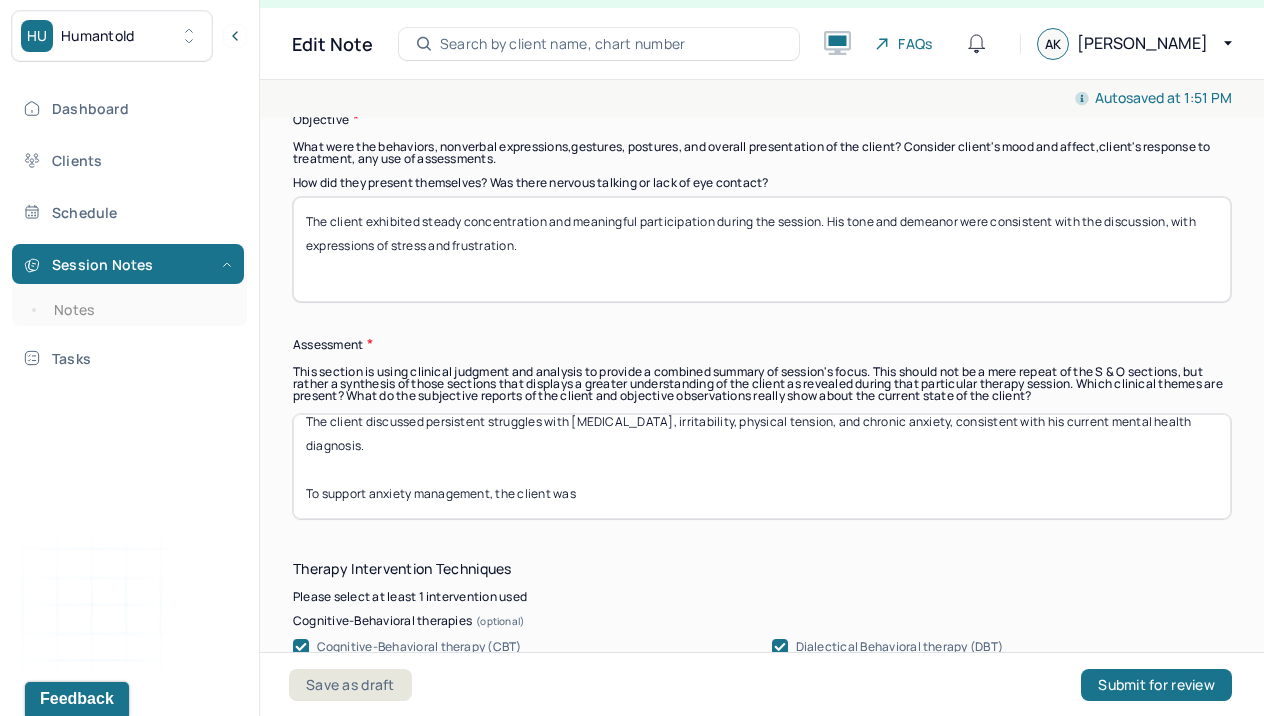 scroll, scrollTop: 16, scrollLeft: 0, axis: vertical 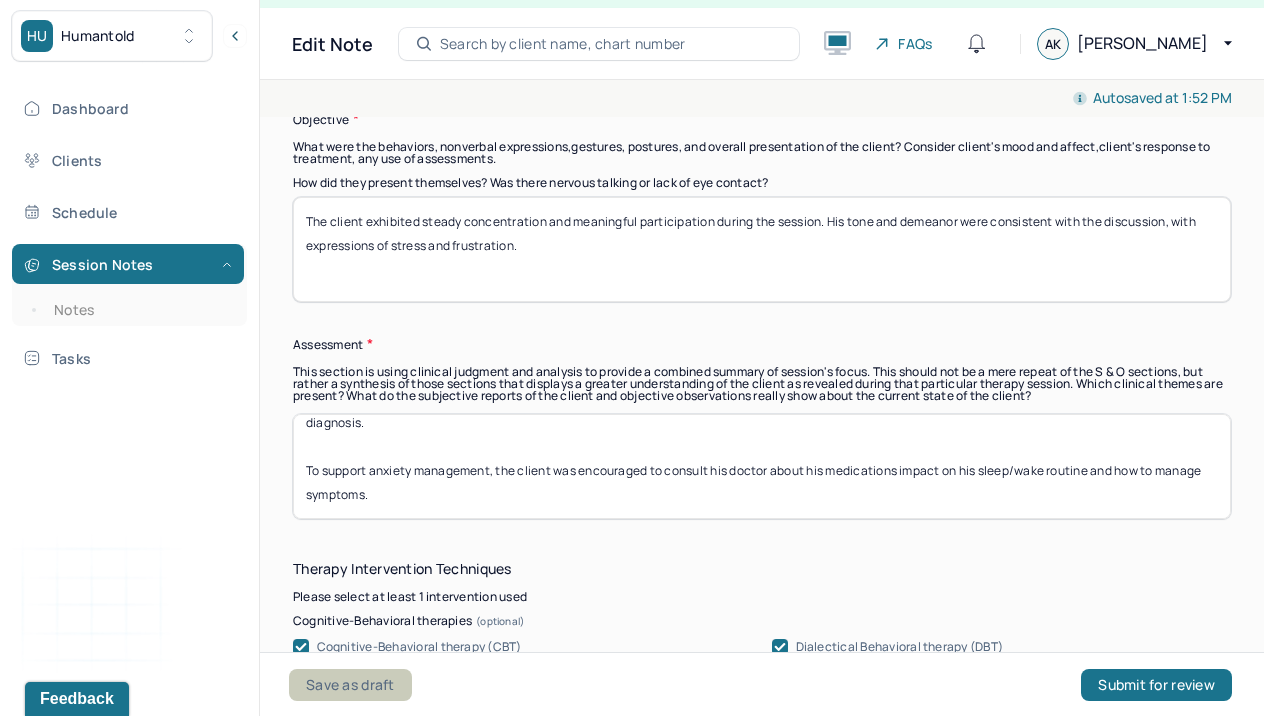 type on "The client discussed persistent struggles with [MEDICAL_DATA], irritability, physical tension, and chronic anxiety, consistent with his current mental health diagnosis.
To support anxiety management, the client was encouraged to consult his doctor about his medications impact on his sleep/wake routine and how to manage symptoms." 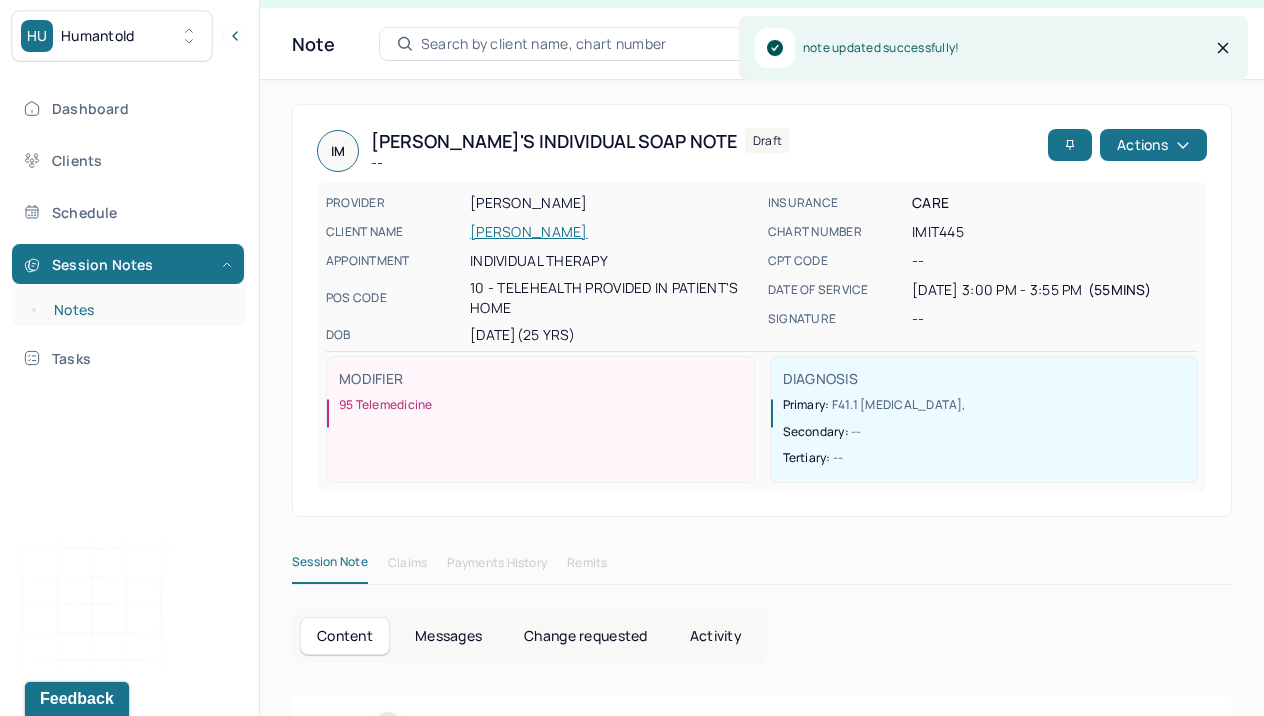 click on "Notes" at bounding box center (139, 310) 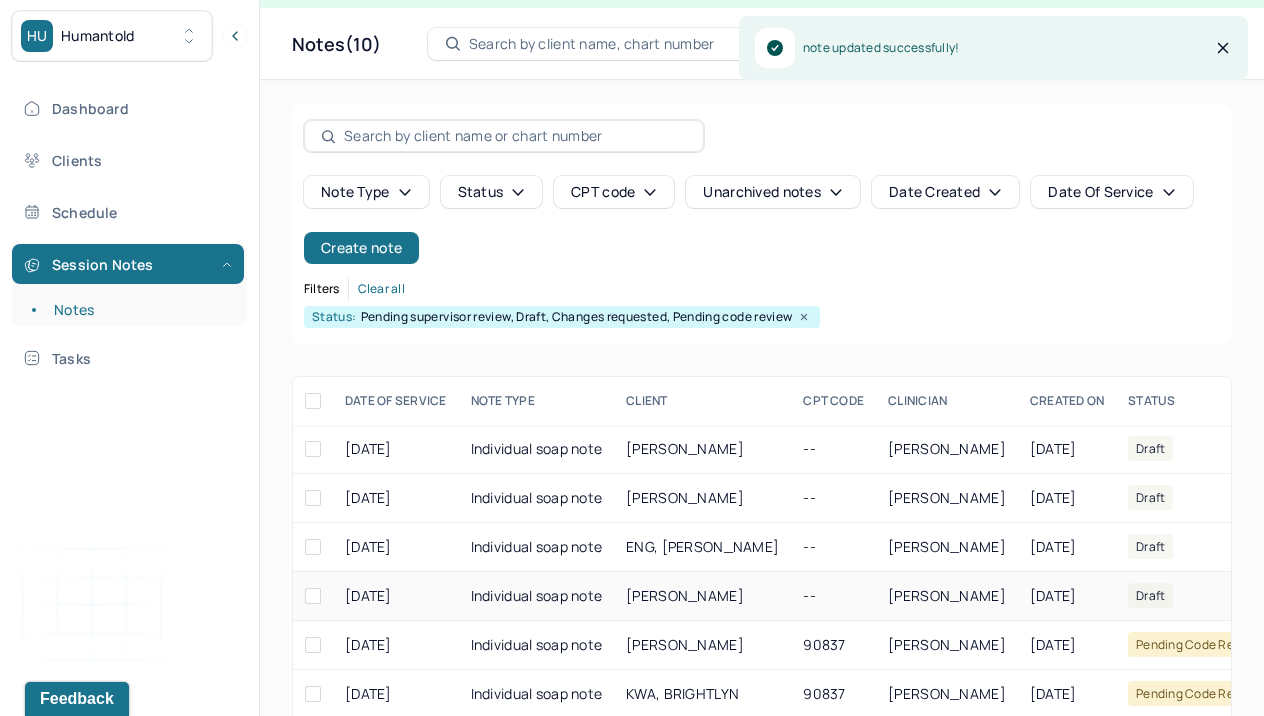 click on "Individual soap note" at bounding box center [537, 596] 